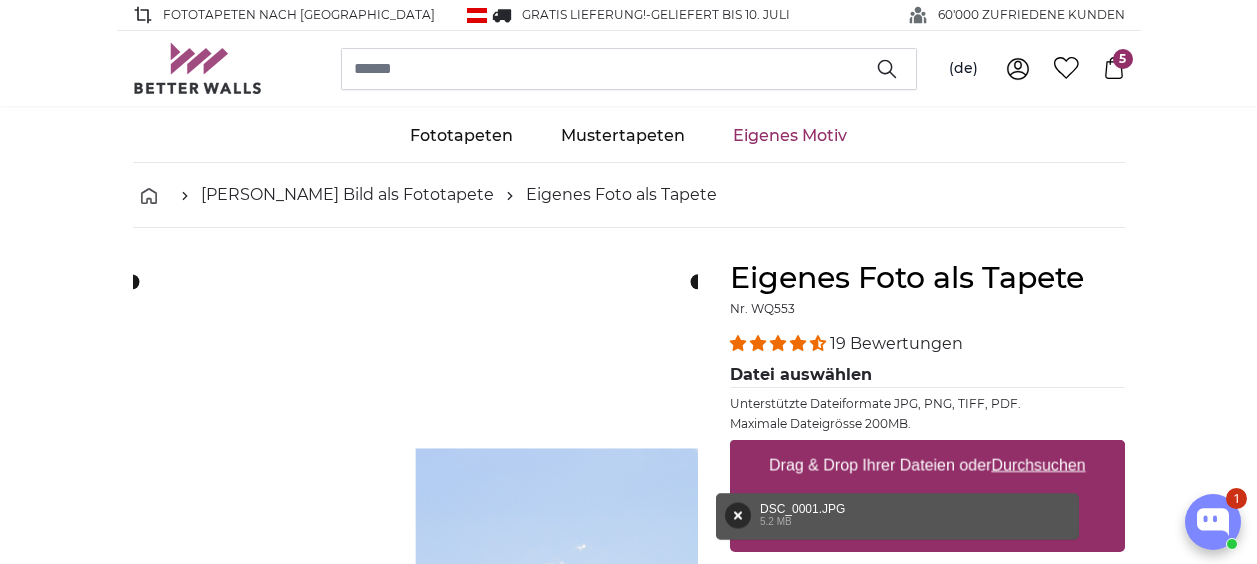 scroll, scrollTop: 0, scrollLeft: 0, axis: both 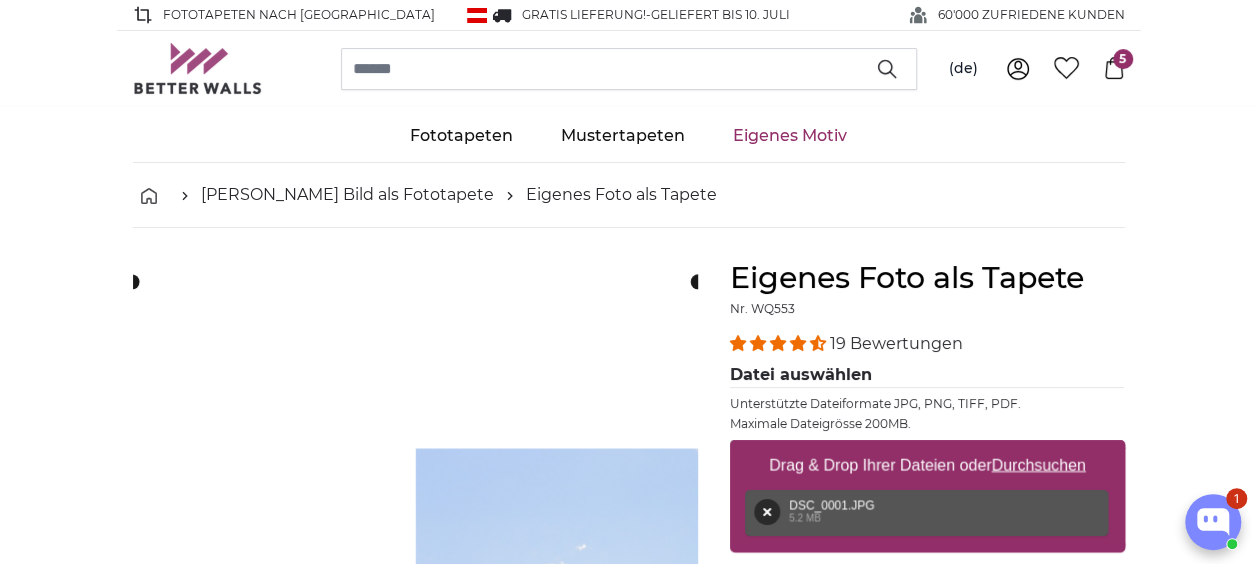 type 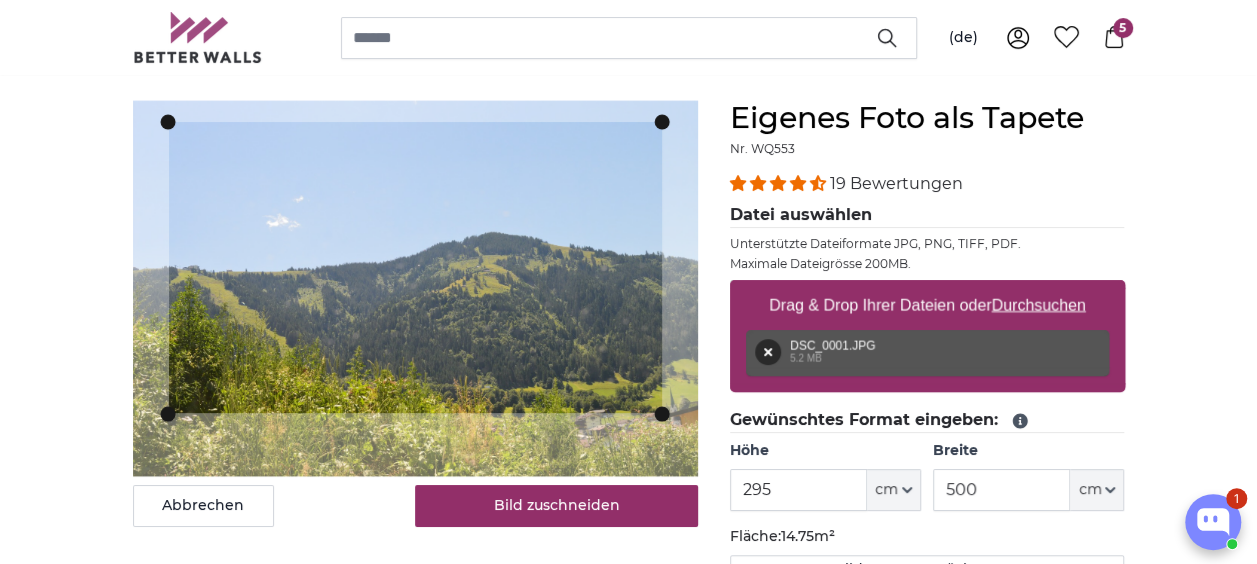 scroll, scrollTop: 200, scrollLeft: 0, axis: vertical 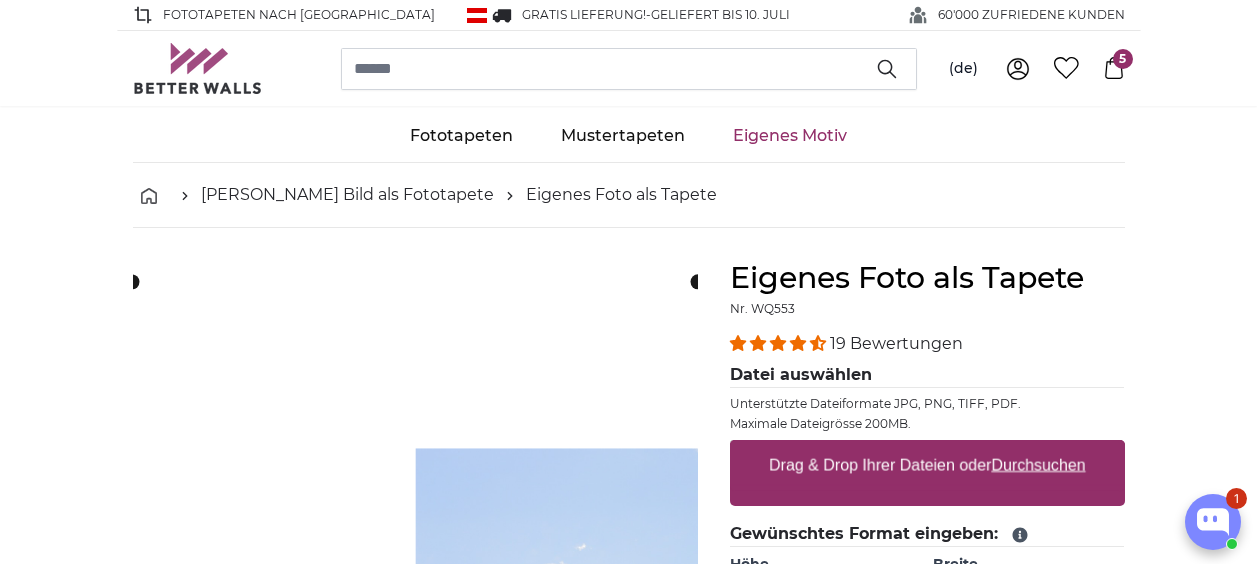 type 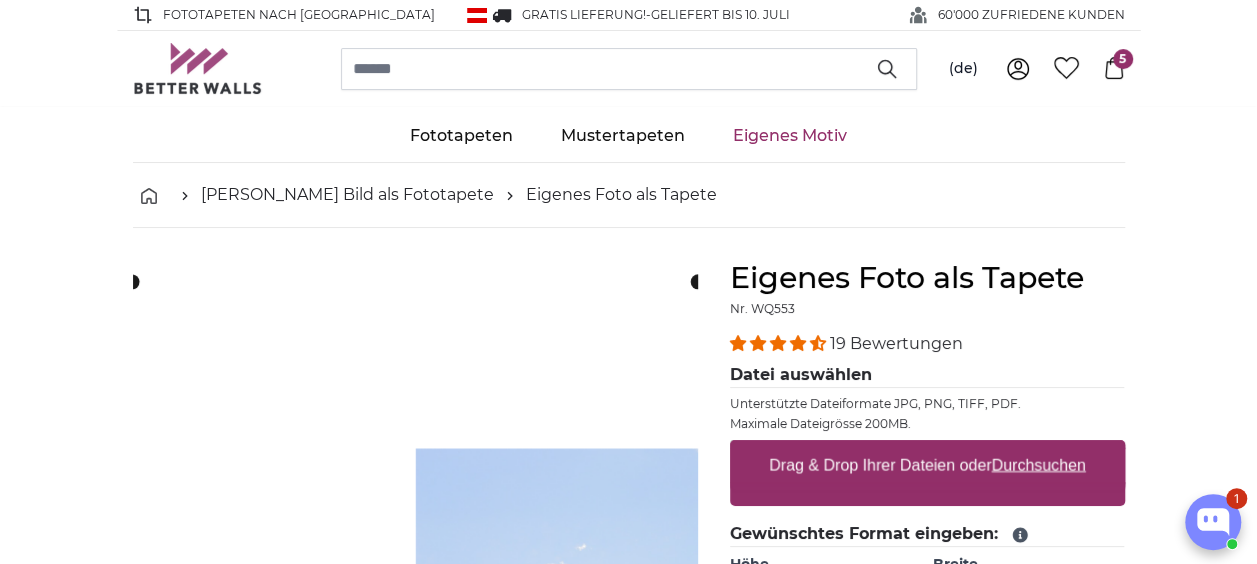 scroll, scrollTop: 0, scrollLeft: 0, axis: both 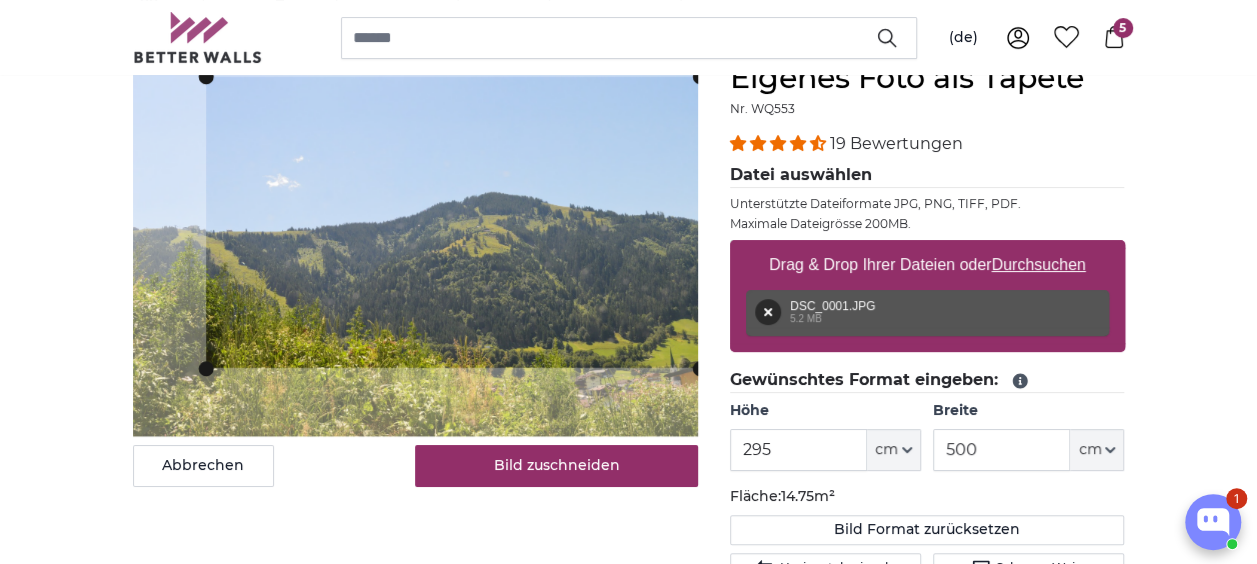 click 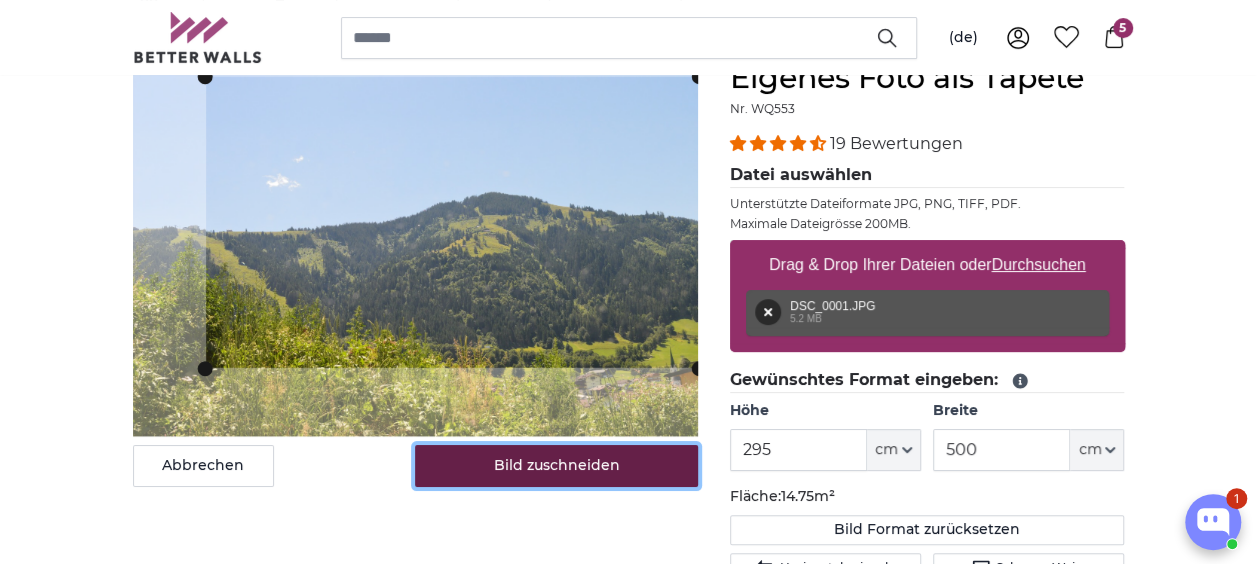 click on "Bild zuschneiden" at bounding box center (556, 466) 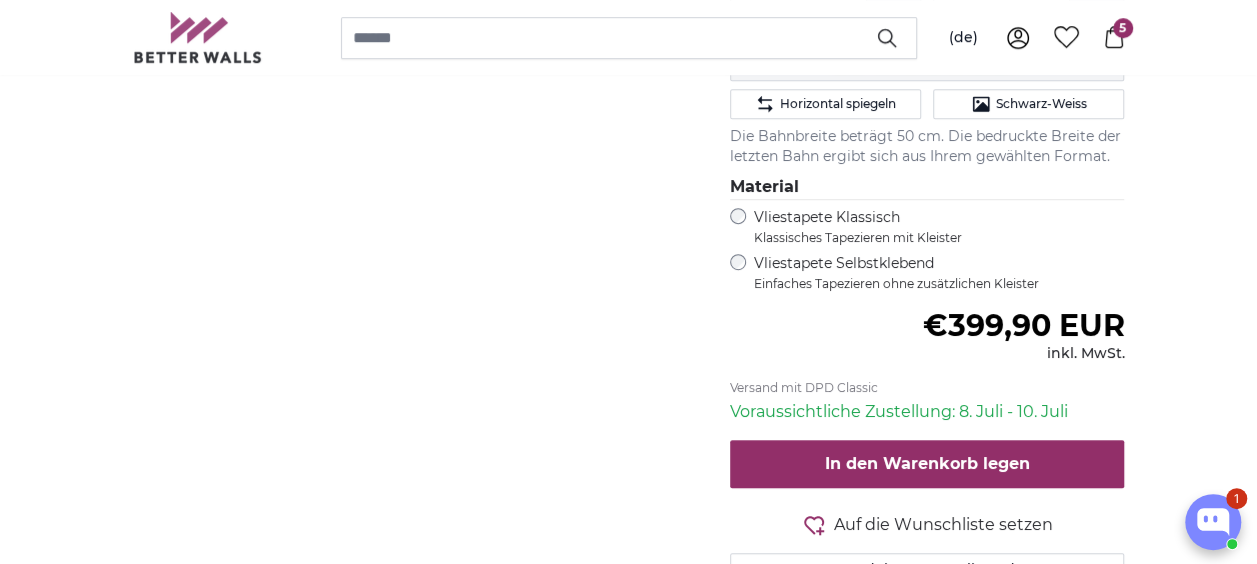 scroll, scrollTop: 666, scrollLeft: 0, axis: vertical 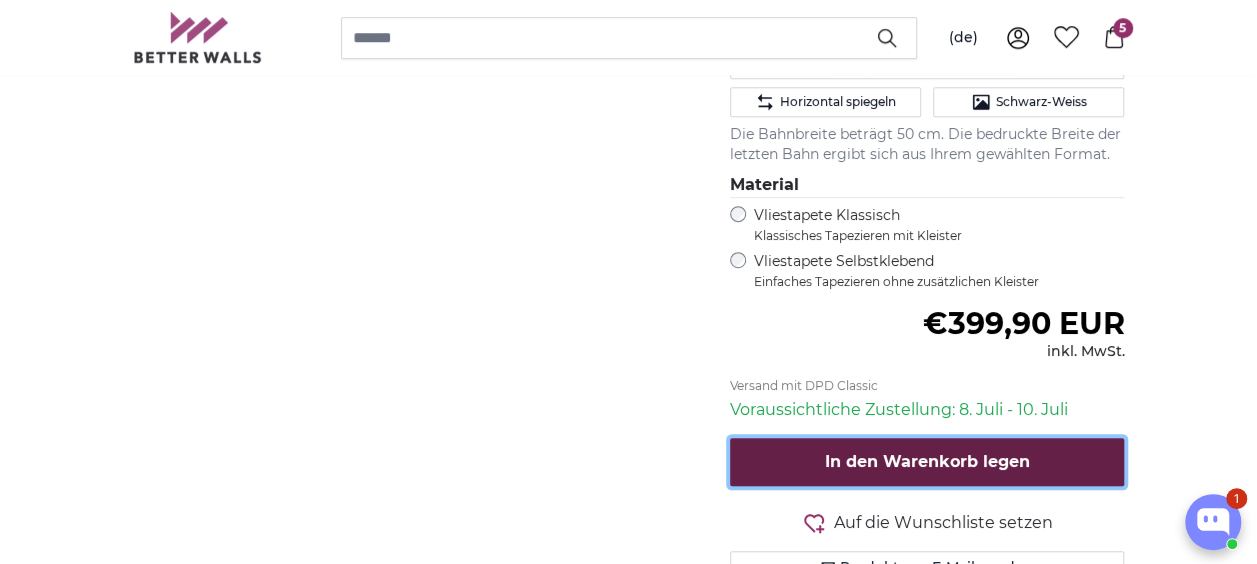 click on "In den Warenkorb legen" at bounding box center [927, 462] 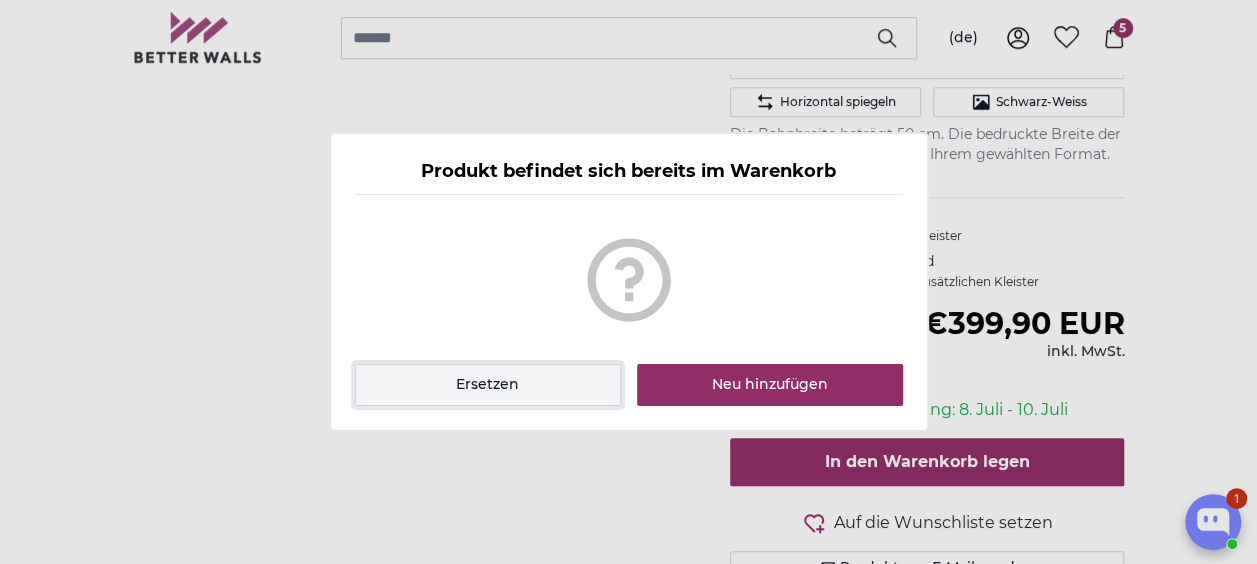 click on "Ersetzen" at bounding box center (488, 385) 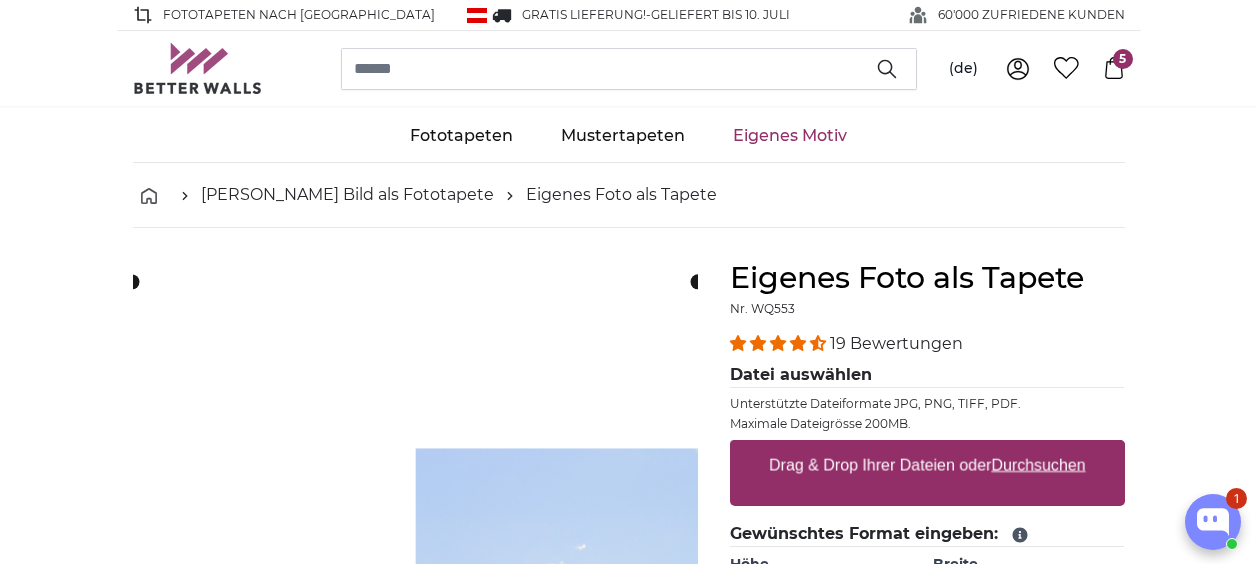 type 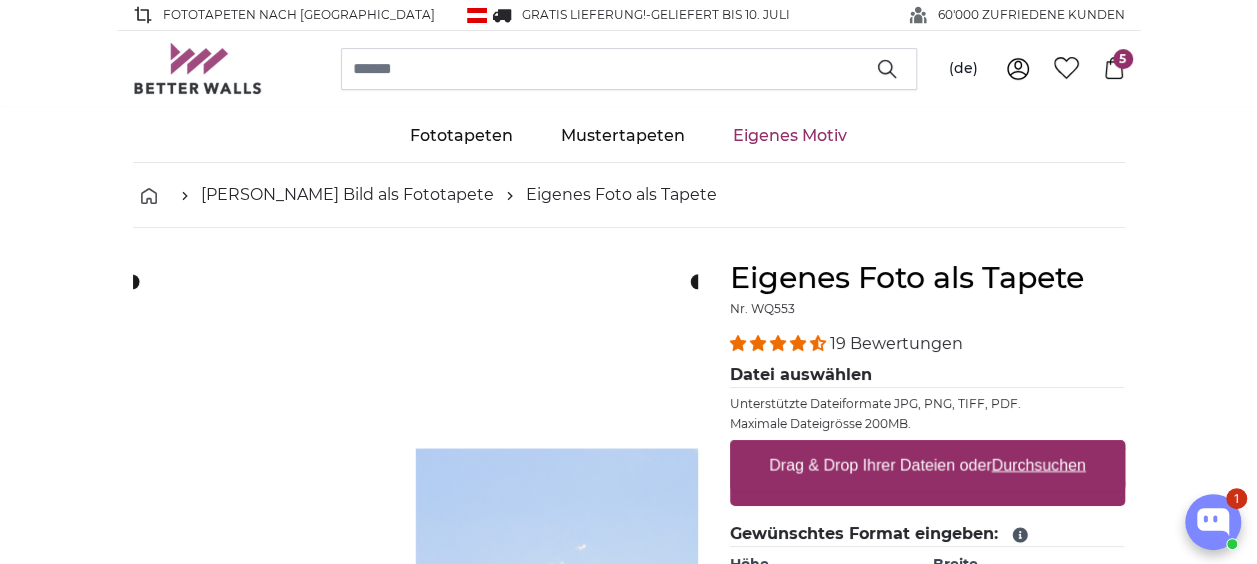 scroll, scrollTop: 0, scrollLeft: 0, axis: both 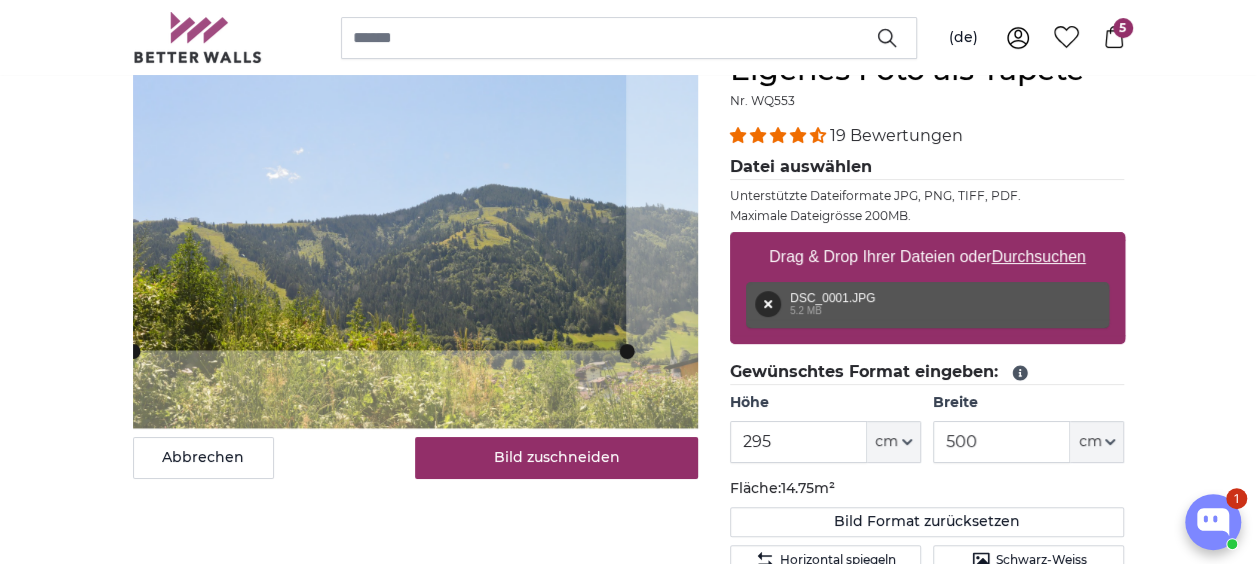 click 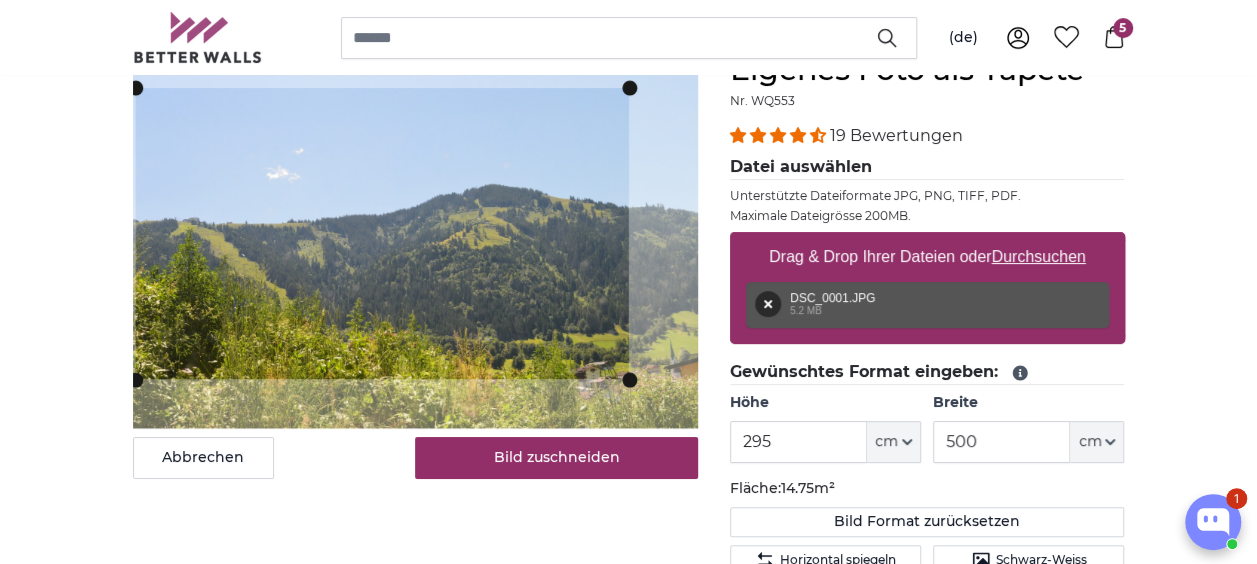 click 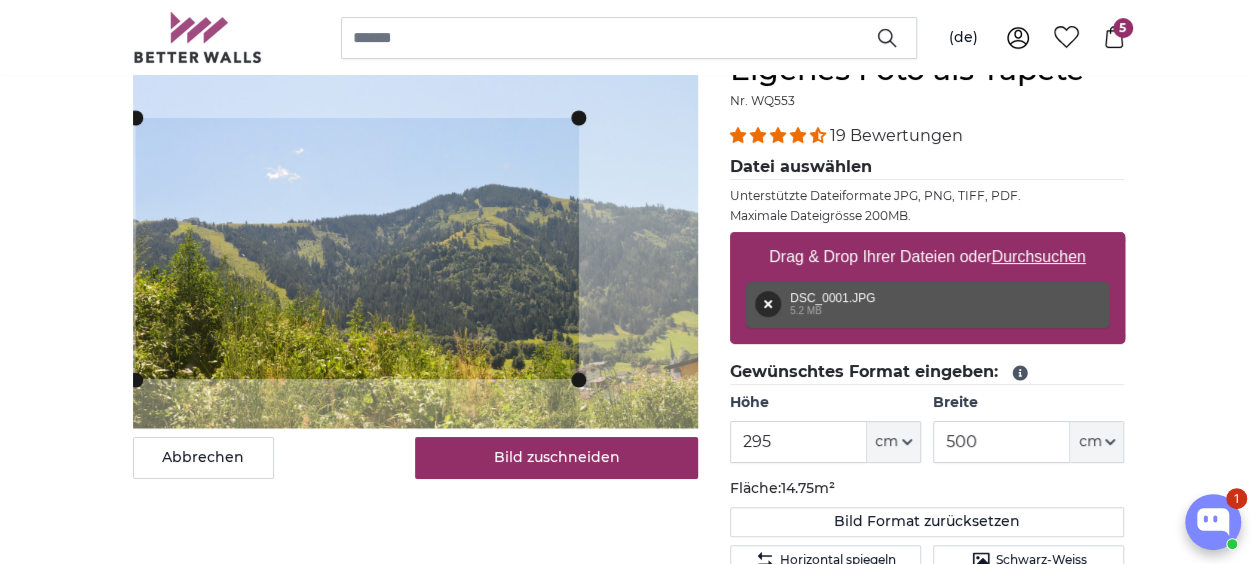 click 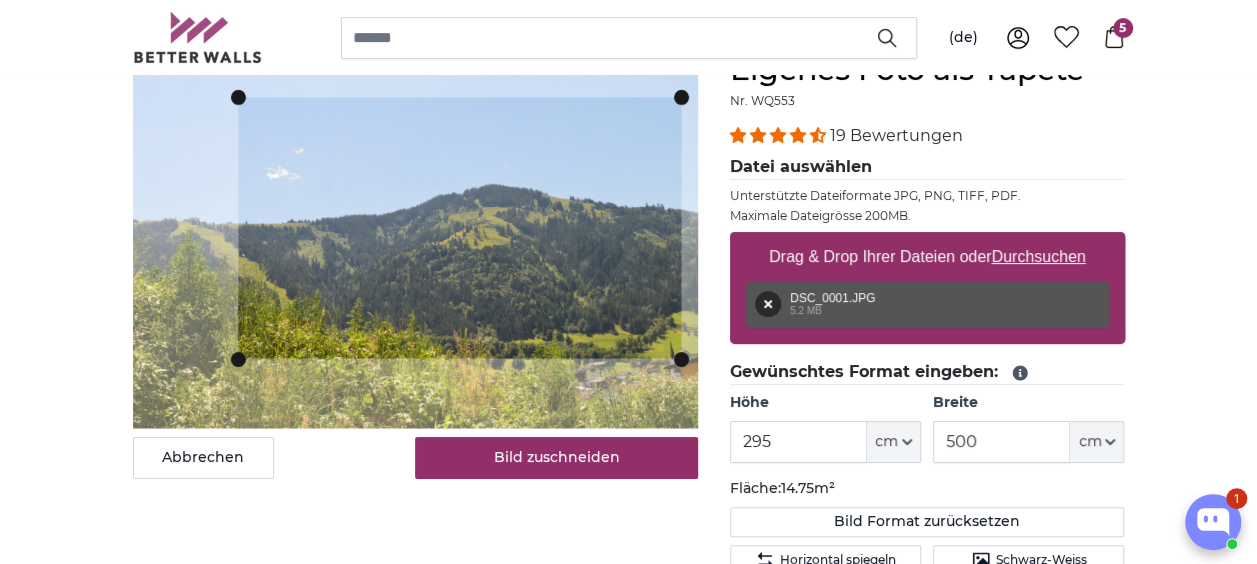 click 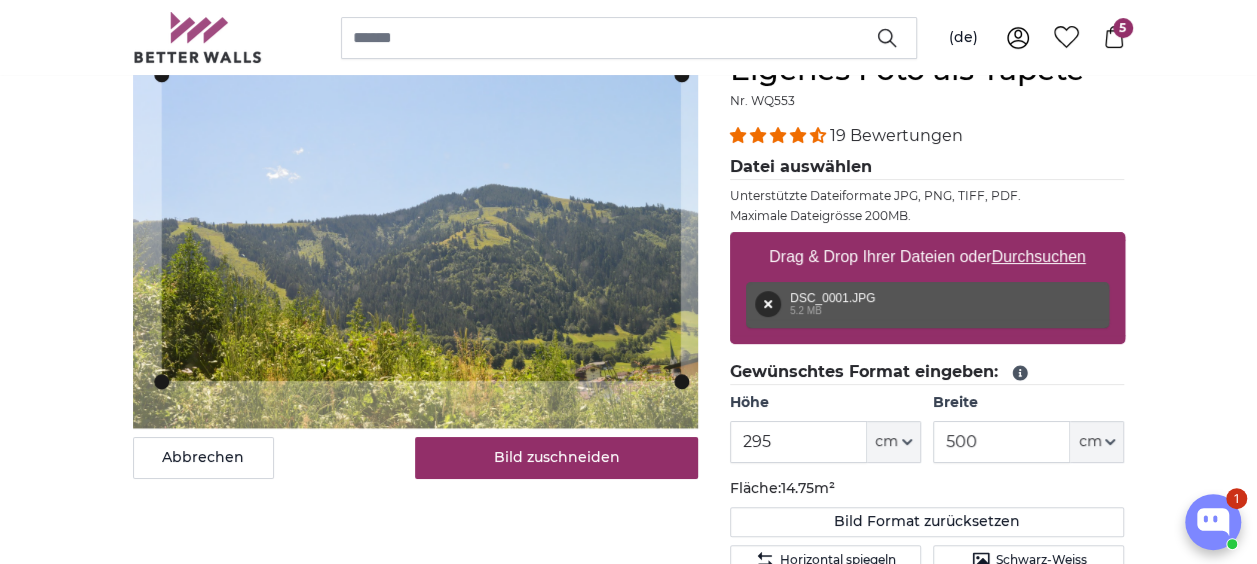 click 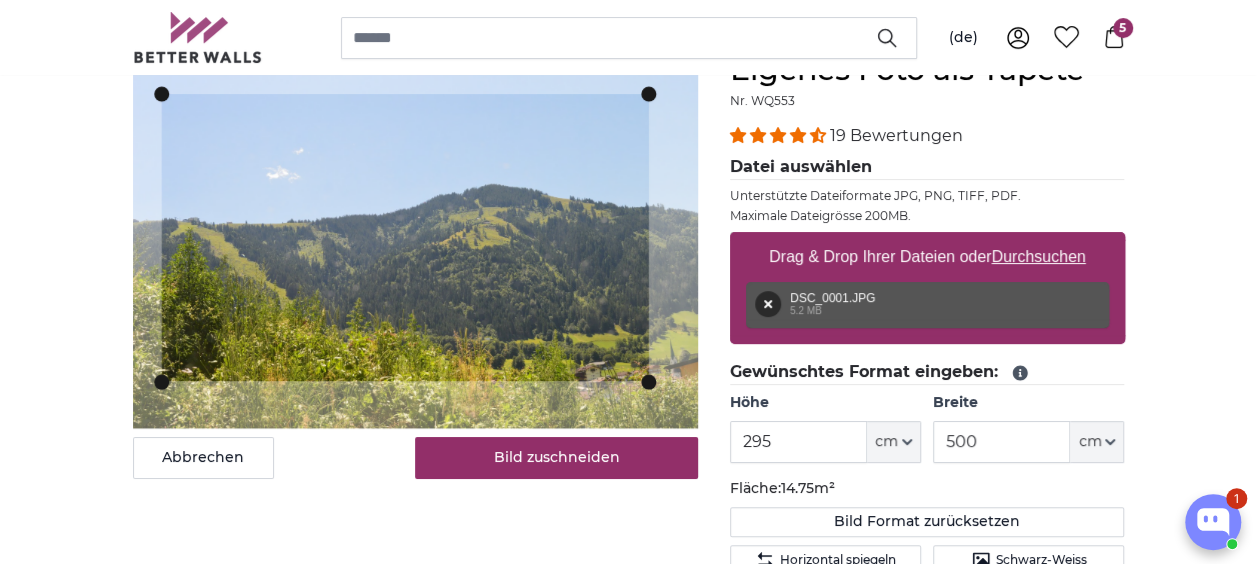 click 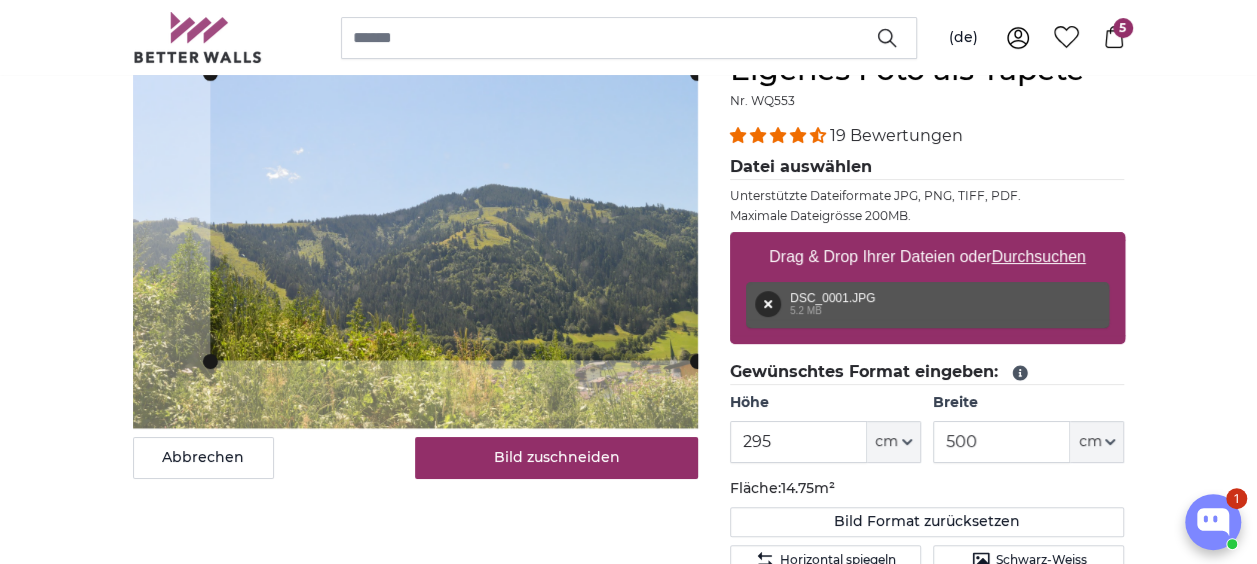 click 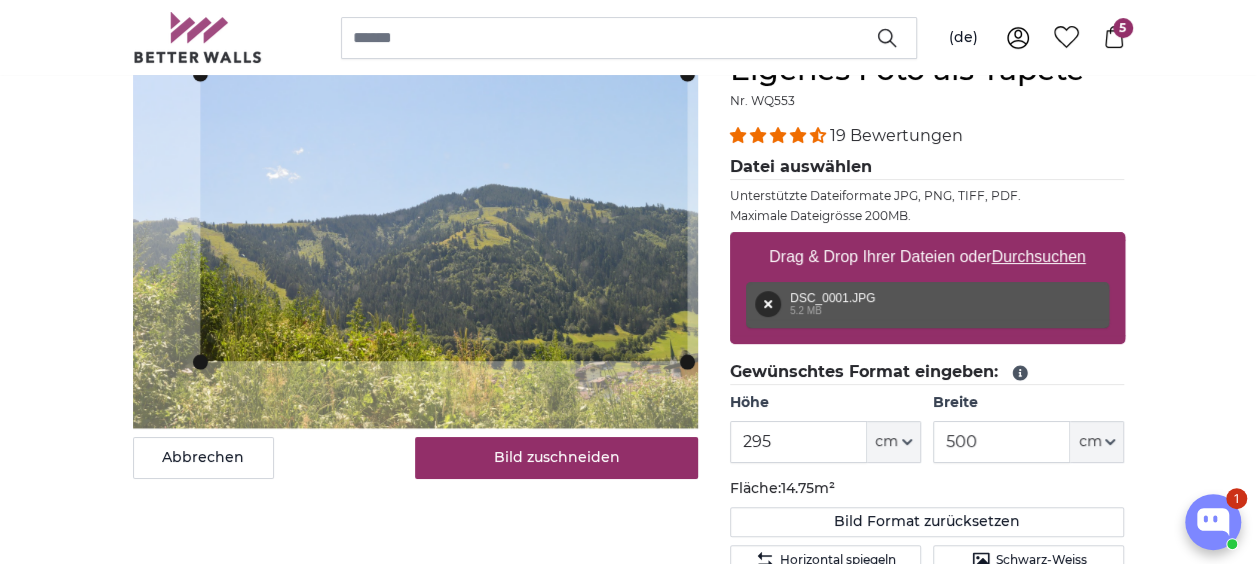 click 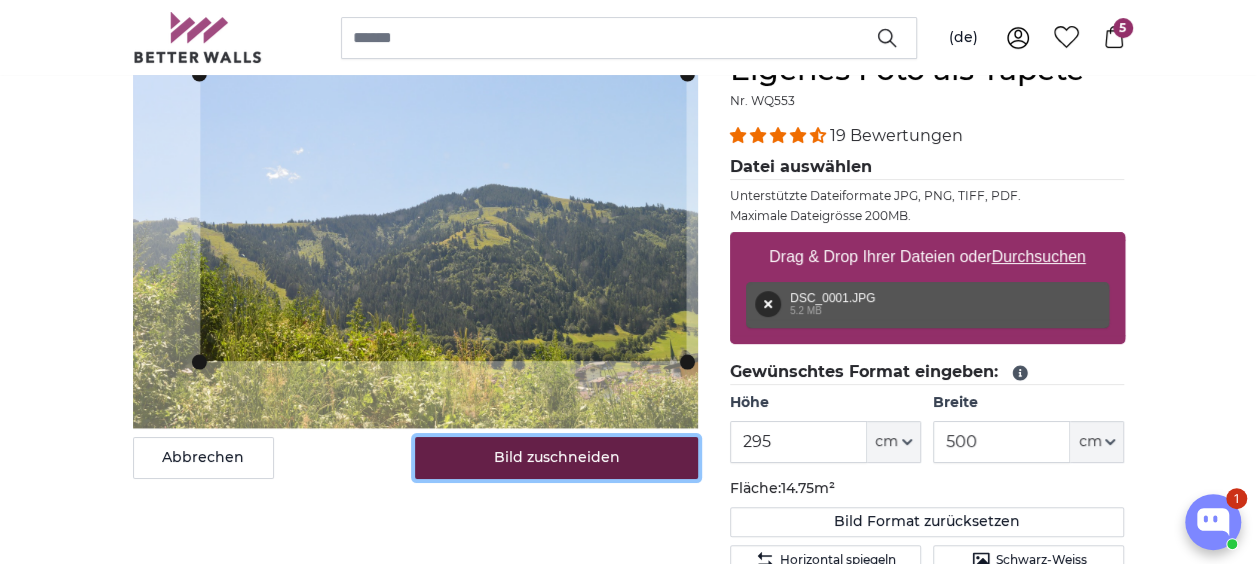 click on "Bild zuschneiden" at bounding box center (556, 458) 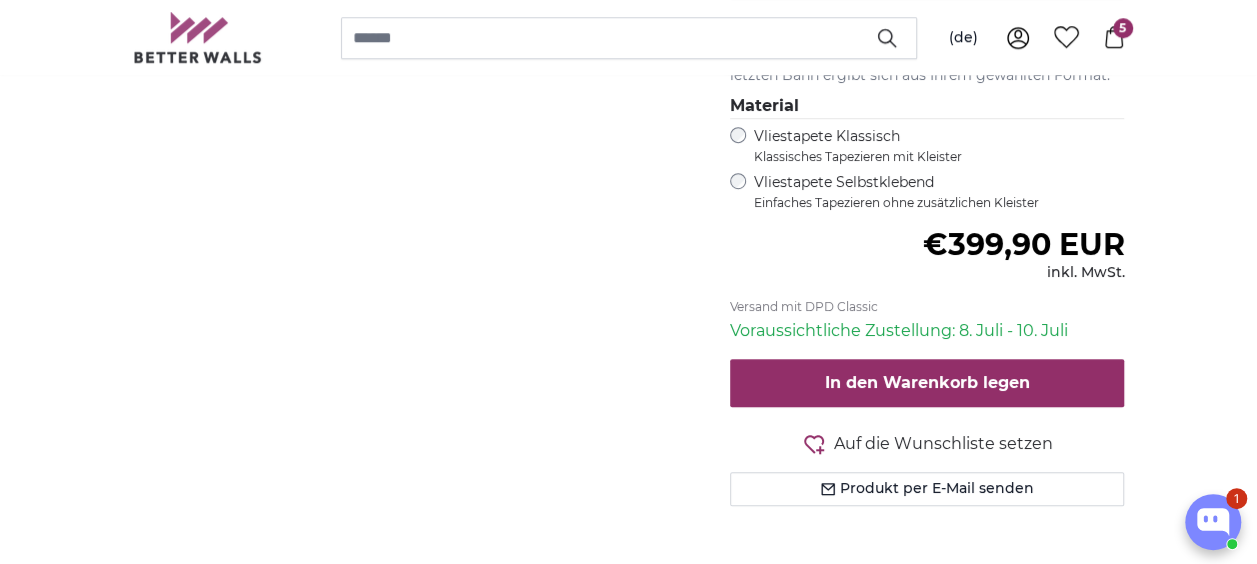 scroll, scrollTop: 754, scrollLeft: 0, axis: vertical 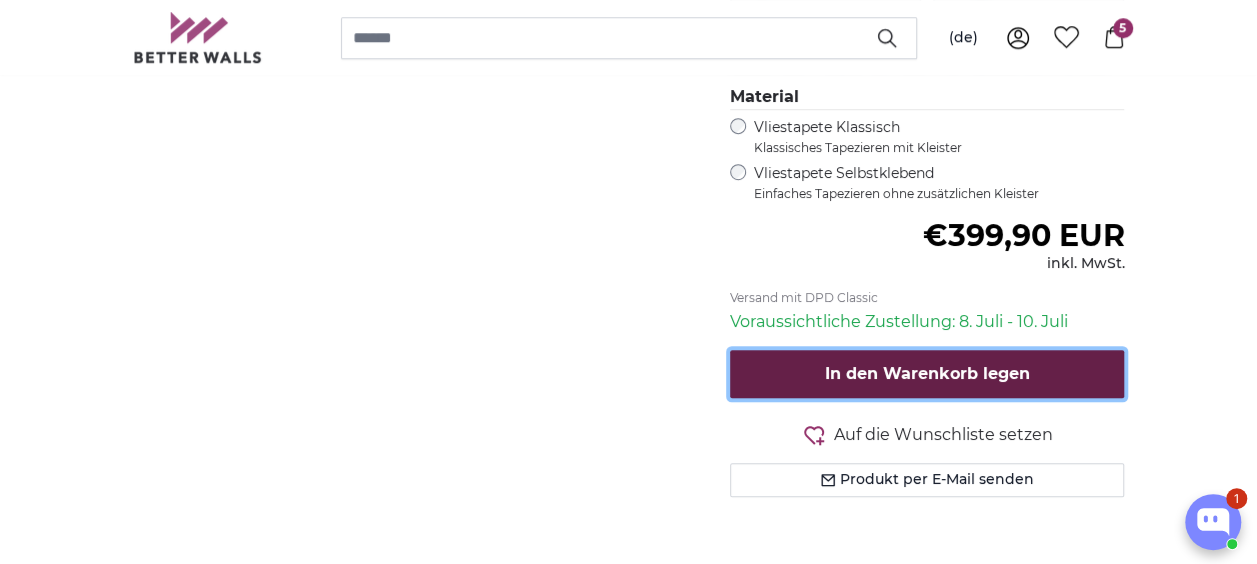 click on "In den Warenkorb legen" at bounding box center [927, 374] 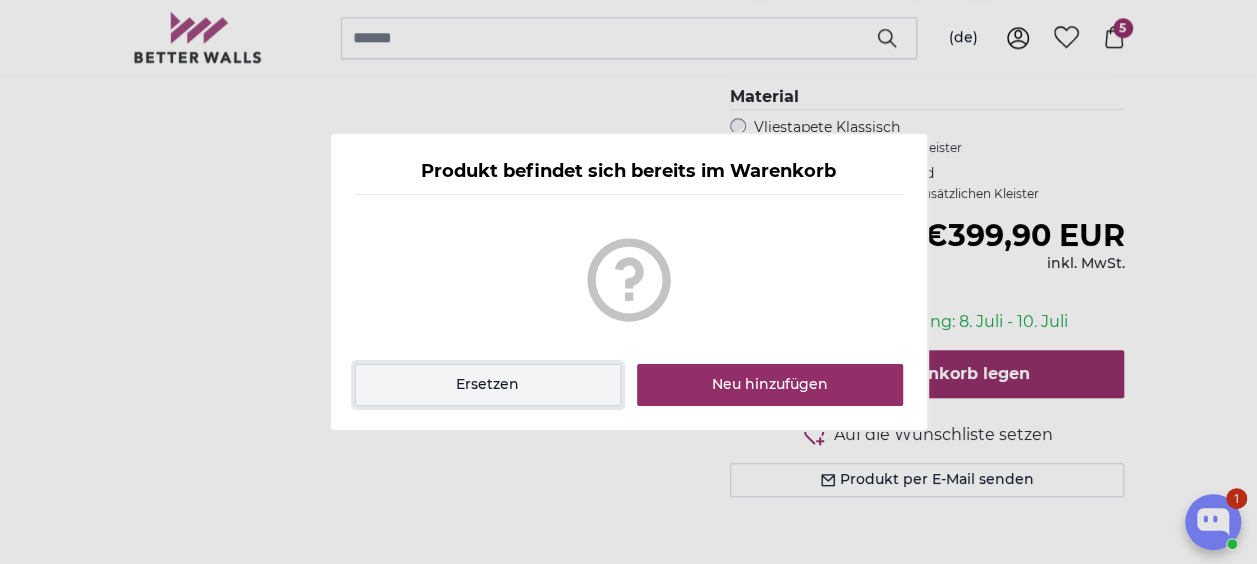 click on "Ersetzen" at bounding box center (488, 385) 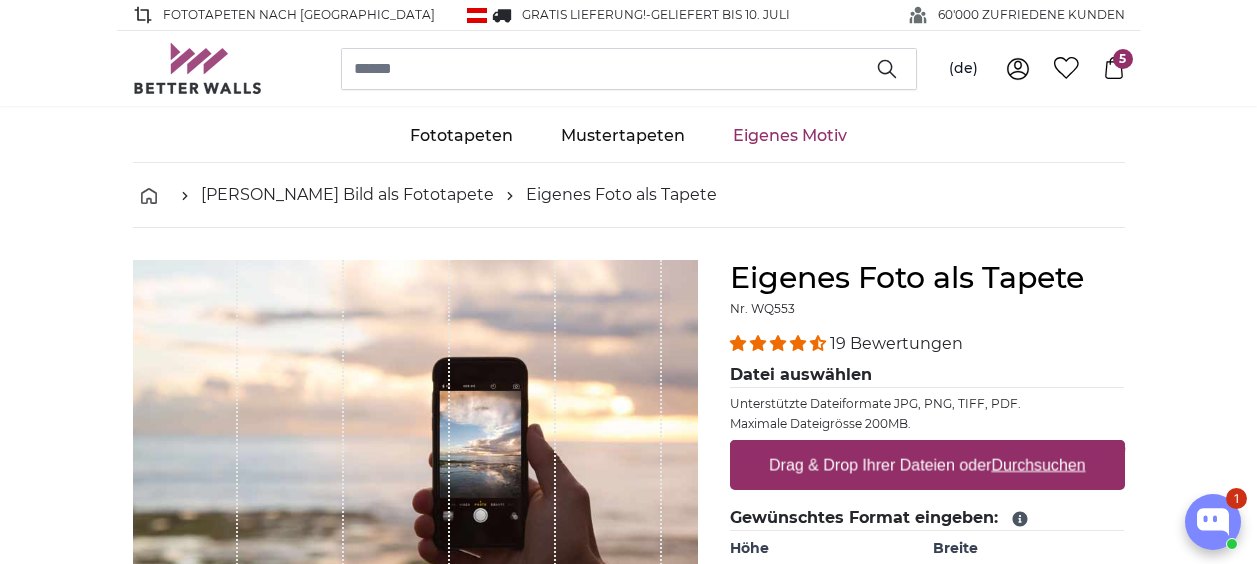 scroll, scrollTop: 0, scrollLeft: 0, axis: both 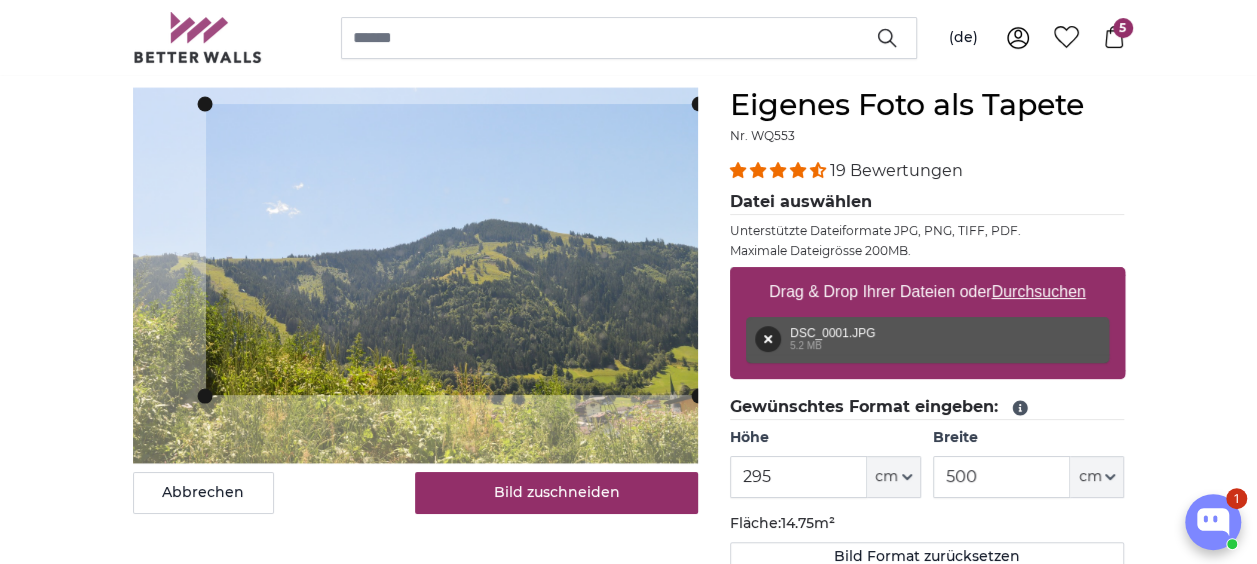 click on "Eigenes Foto als Tapete
Nr. WQ553
19 Bewertungen
Datei auswählen
Unterstützte Dateiformate JPG, PNG, TIFF, PDF.
Maximale Dateigrösse 200MB.
Drag & Drop Ihrer Dateien oder  Durchsuchen DSC_0001.JPG Entfernen Nochmal versuchen Entfernen Hochladen Abbrechen Nochmal versuchen Entfernen DSC_0001.JPG edit 5.2 MB
Gewünschtes Format eingeben: 295" at bounding box center [927, 606] 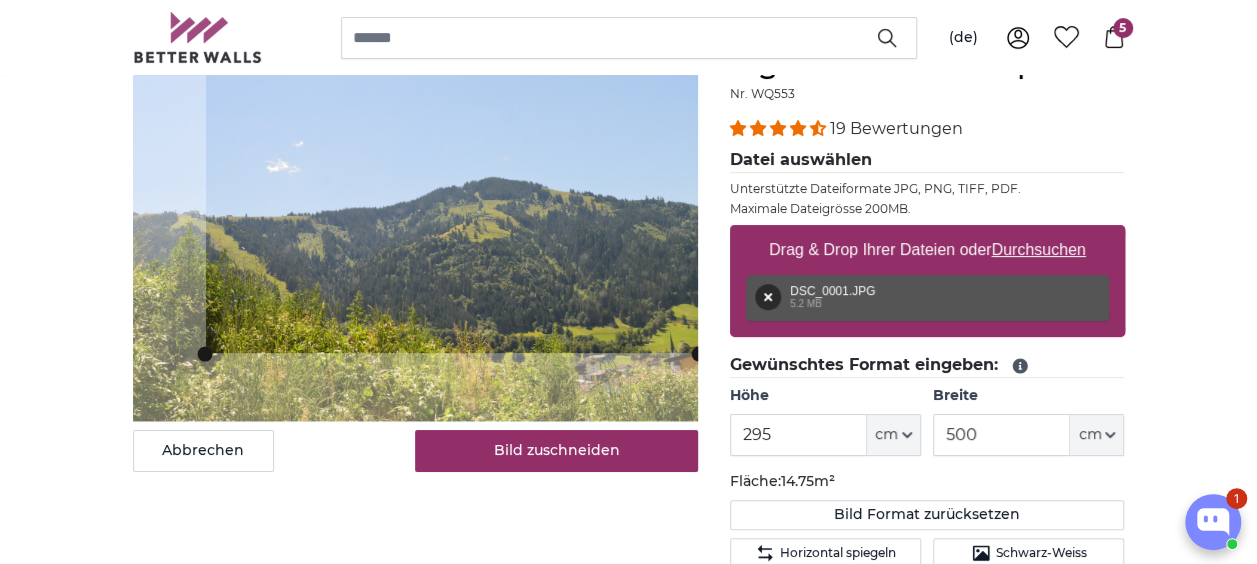 scroll, scrollTop: 206, scrollLeft: 0, axis: vertical 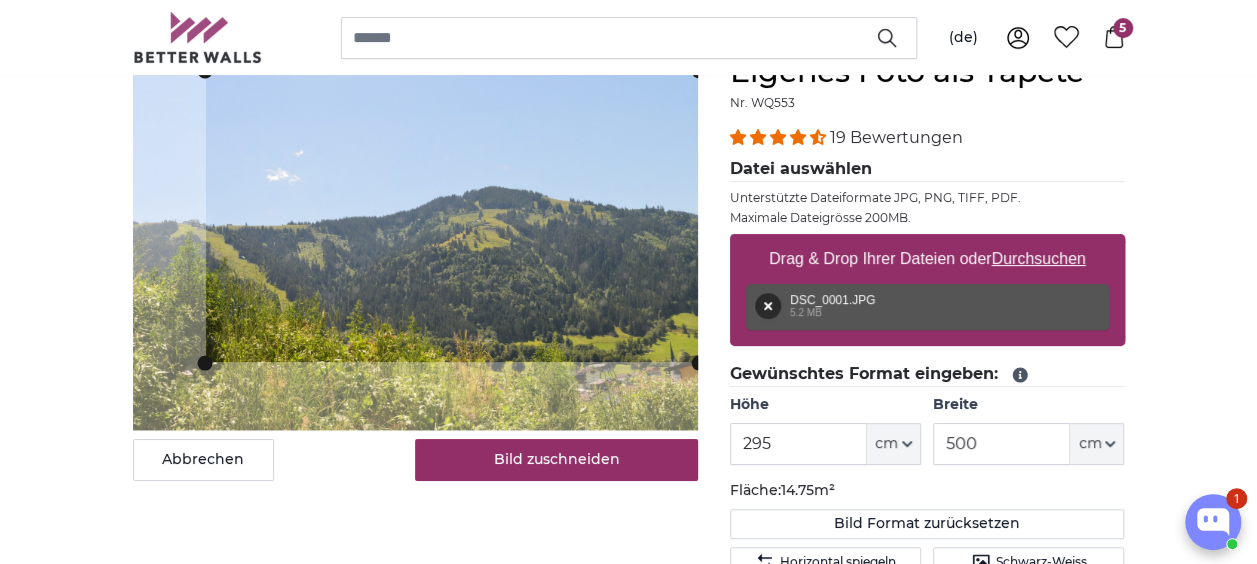 click 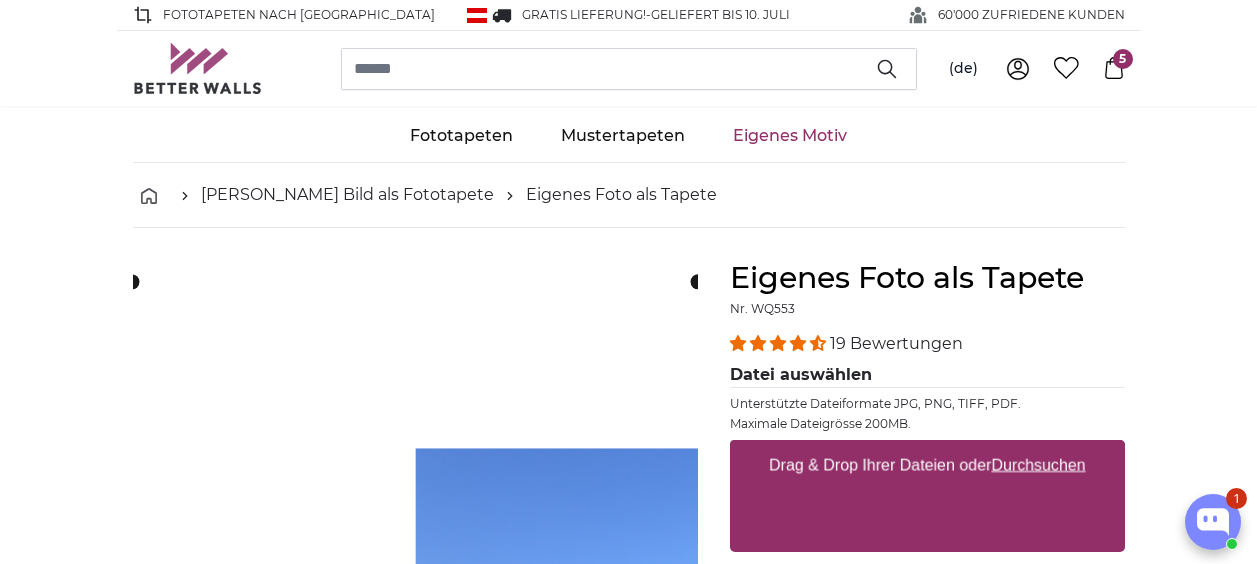 scroll, scrollTop: 0, scrollLeft: 0, axis: both 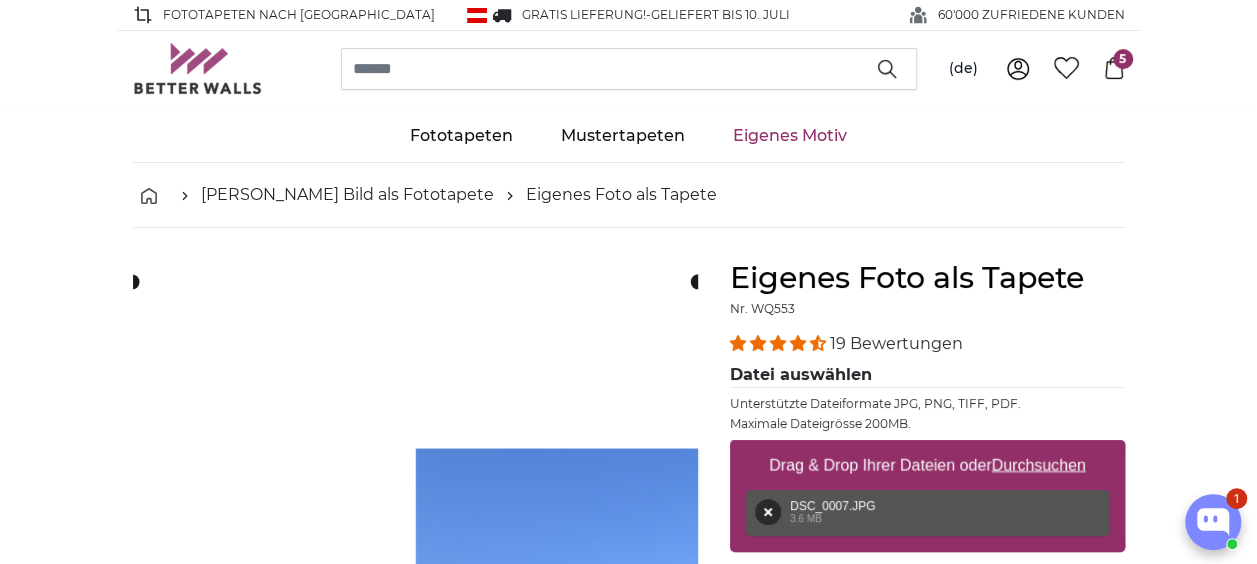 type 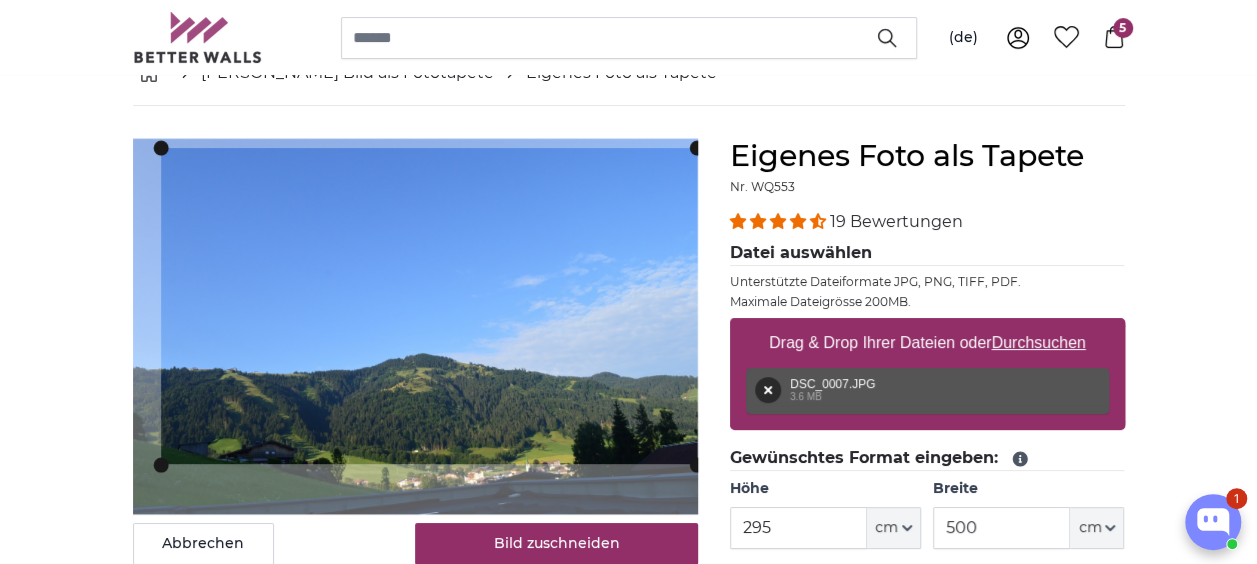 scroll, scrollTop: 102, scrollLeft: 0, axis: vertical 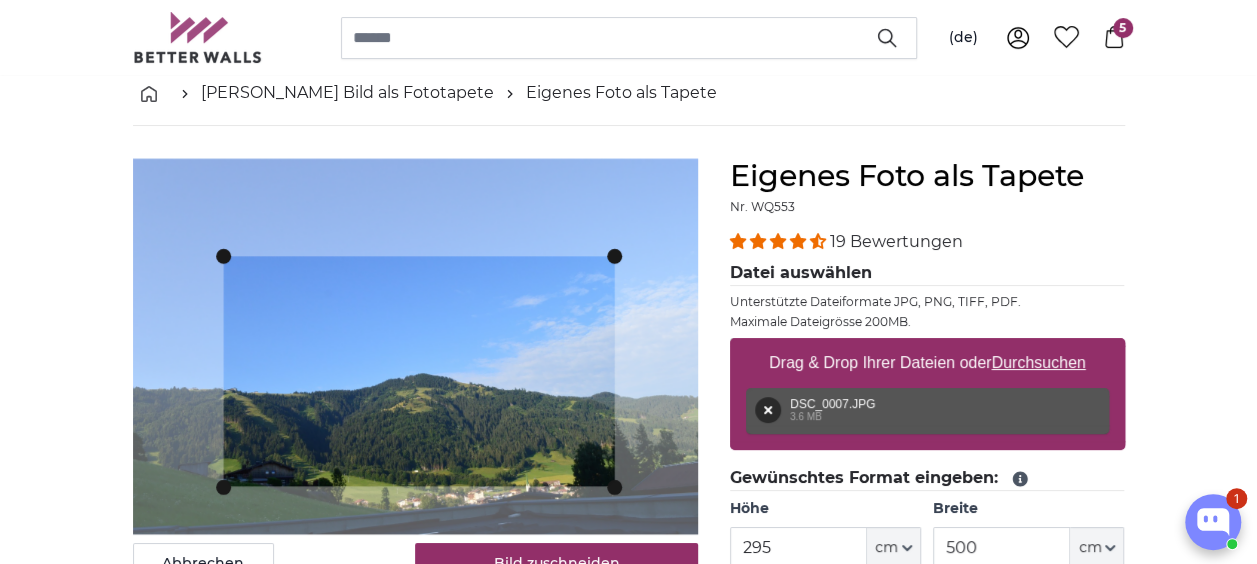 click 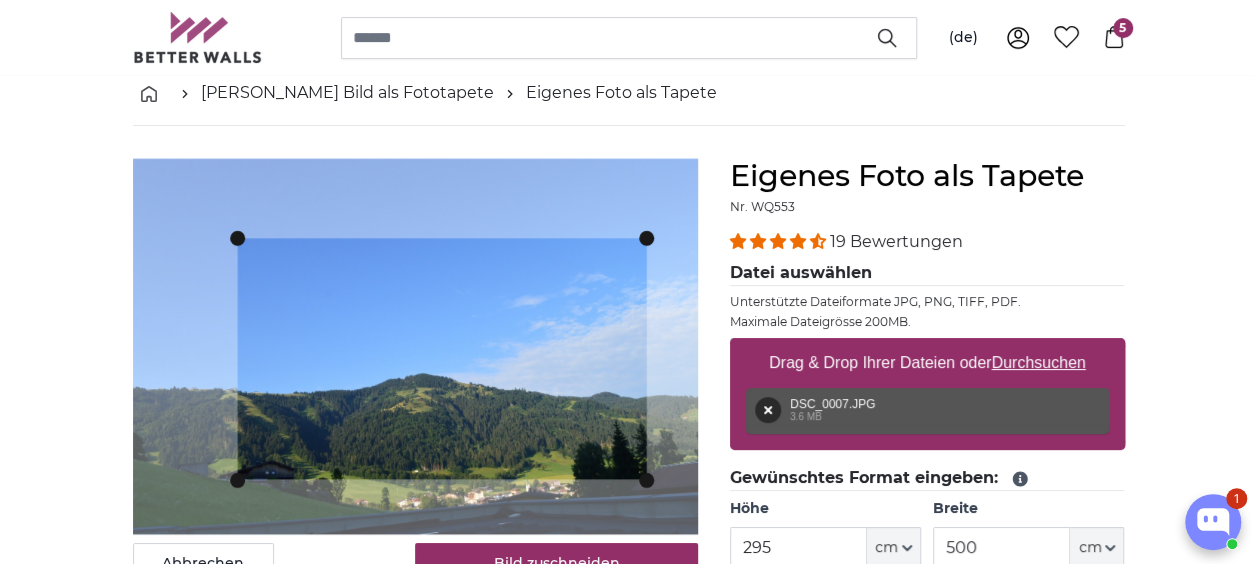 click 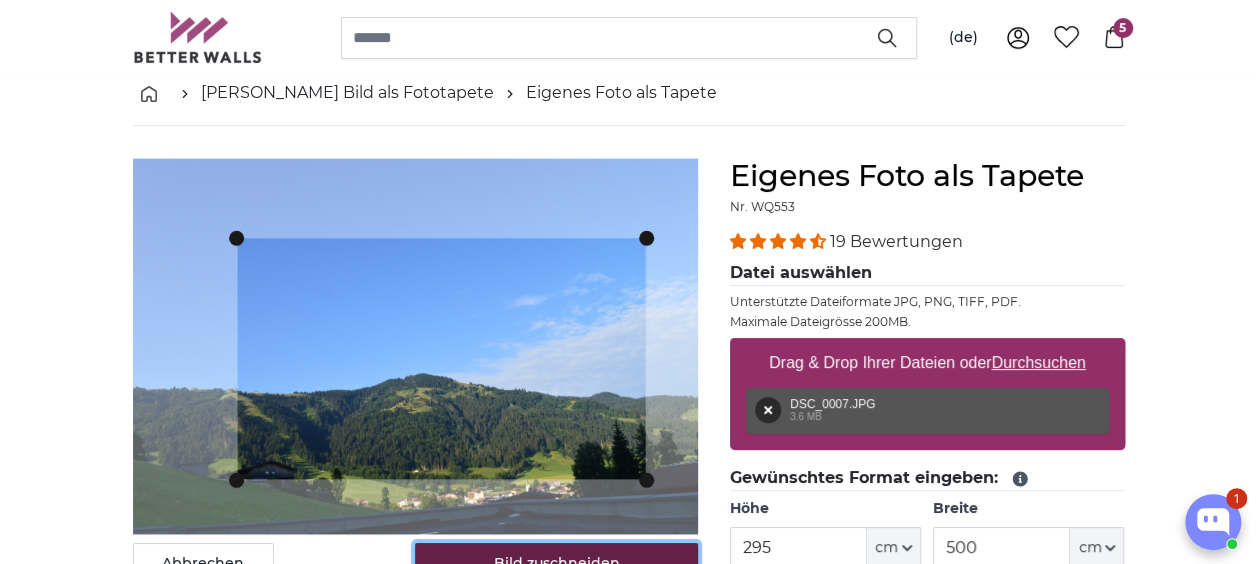click on "Bild zuschneiden" at bounding box center [556, 564] 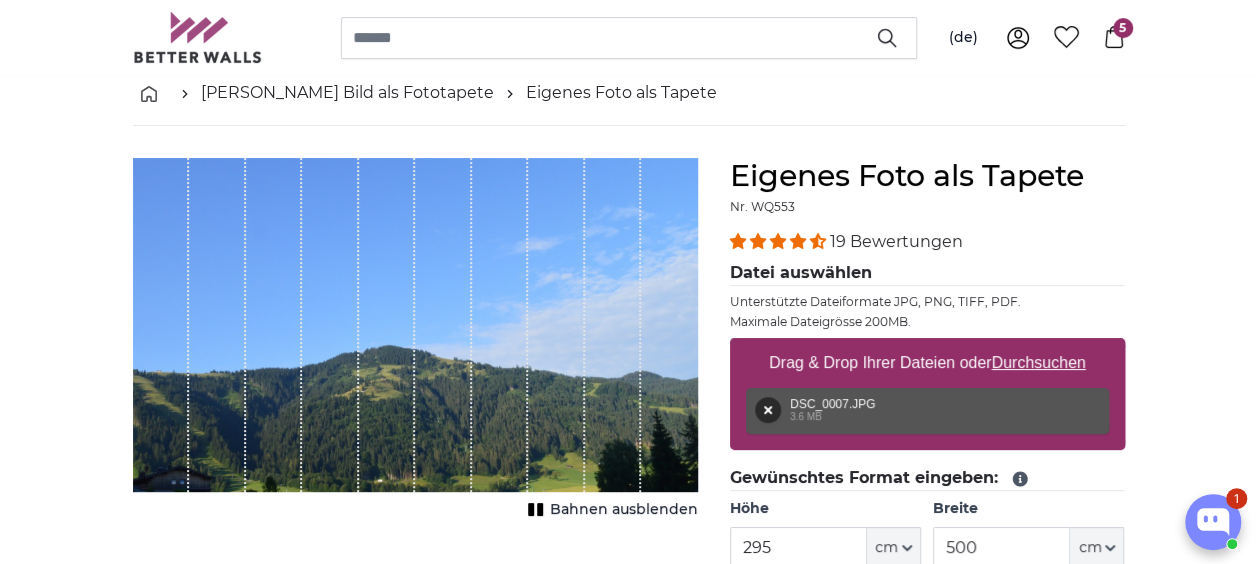 click at bounding box center (556, 325) 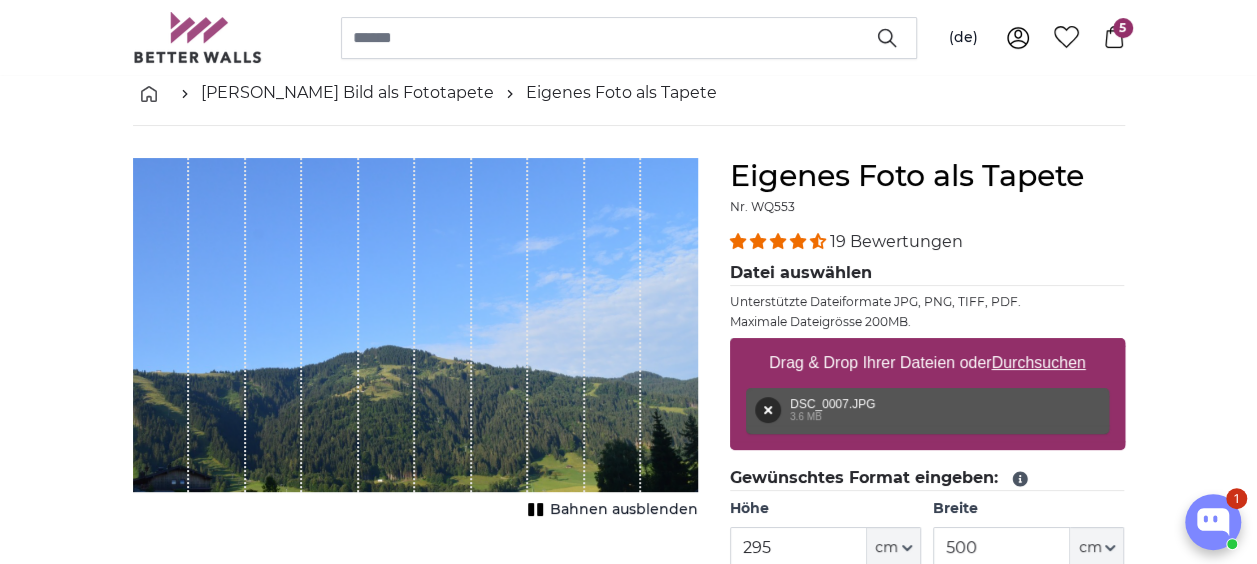 click on "Bahnen ausblenden" at bounding box center [624, 510] 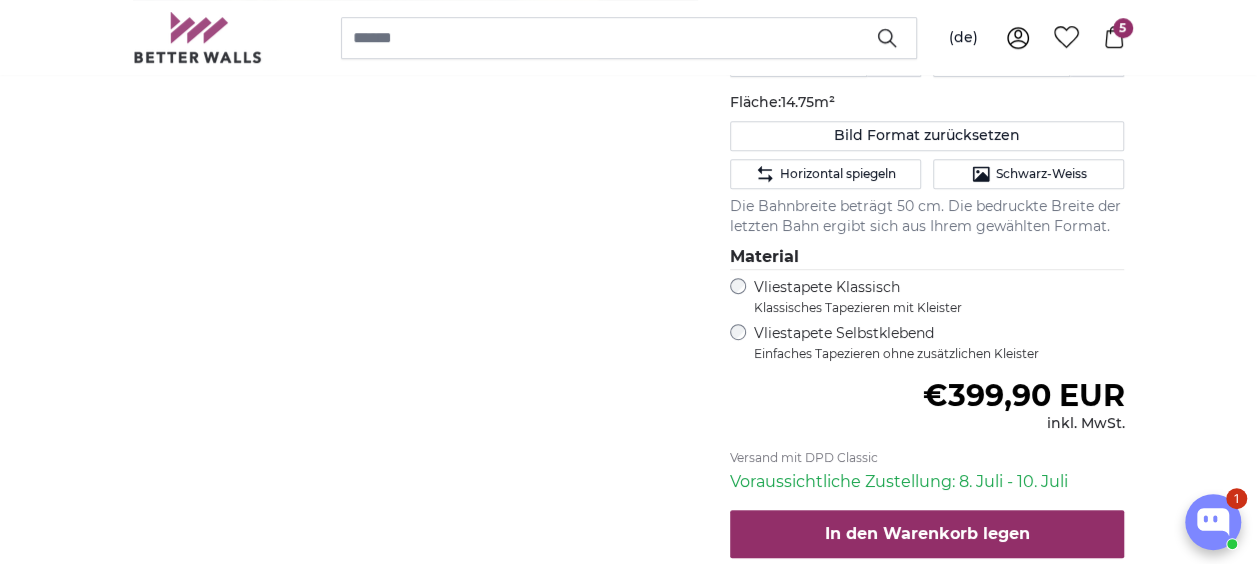 scroll, scrollTop: 618, scrollLeft: 0, axis: vertical 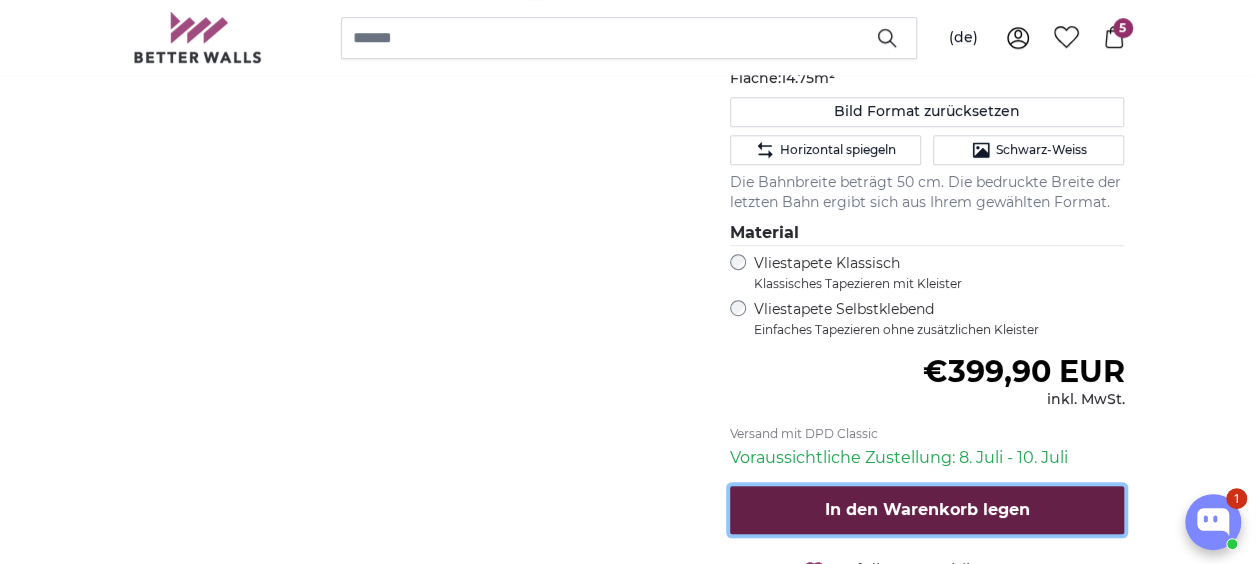 click on "In den Warenkorb legen" at bounding box center (927, 509) 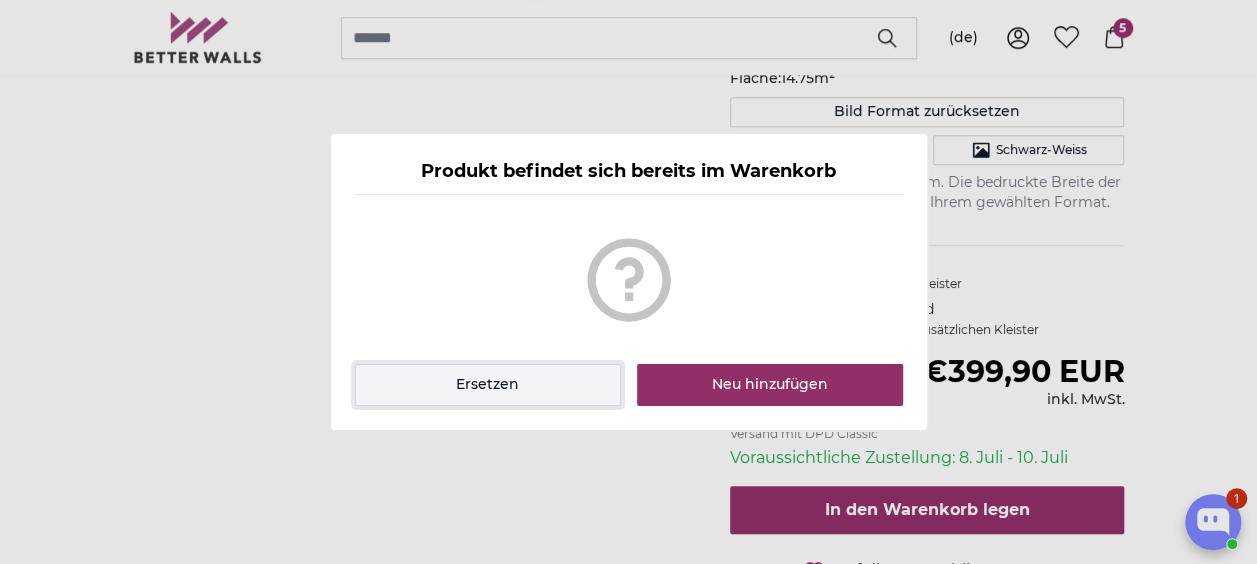 click on "Ersetzen" at bounding box center [488, 385] 